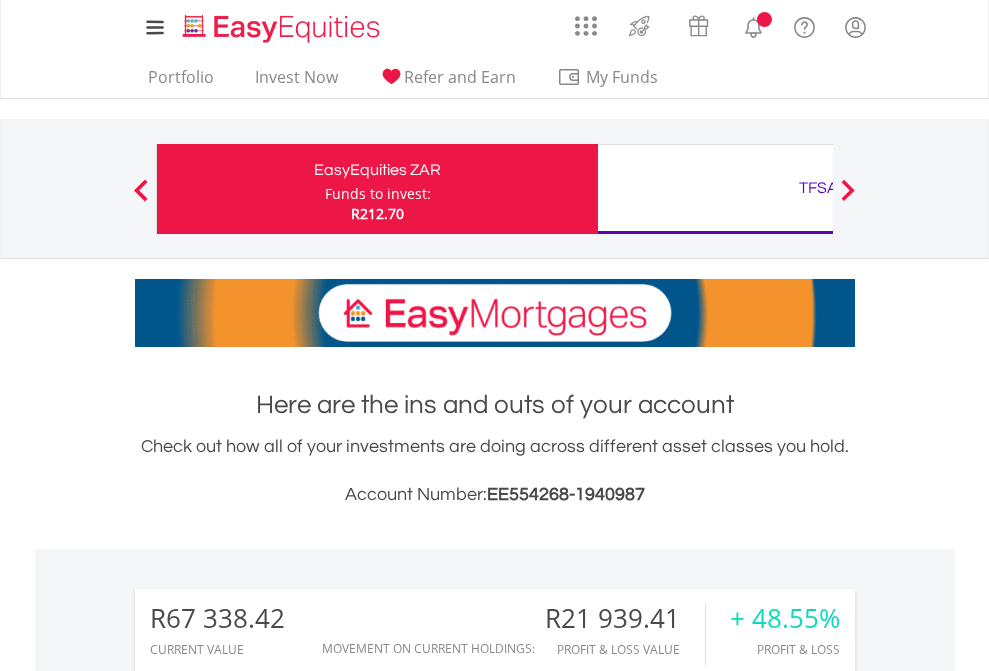 scroll, scrollTop: 0, scrollLeft: 0, axis: both 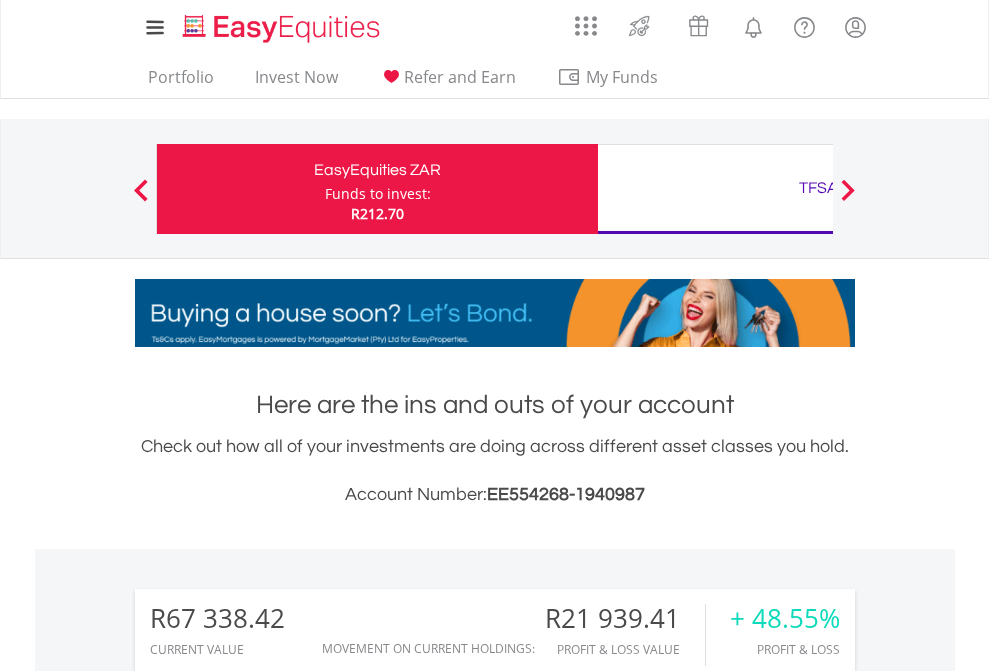 click on "Funds to invest:" at bounding box center (378, 194) 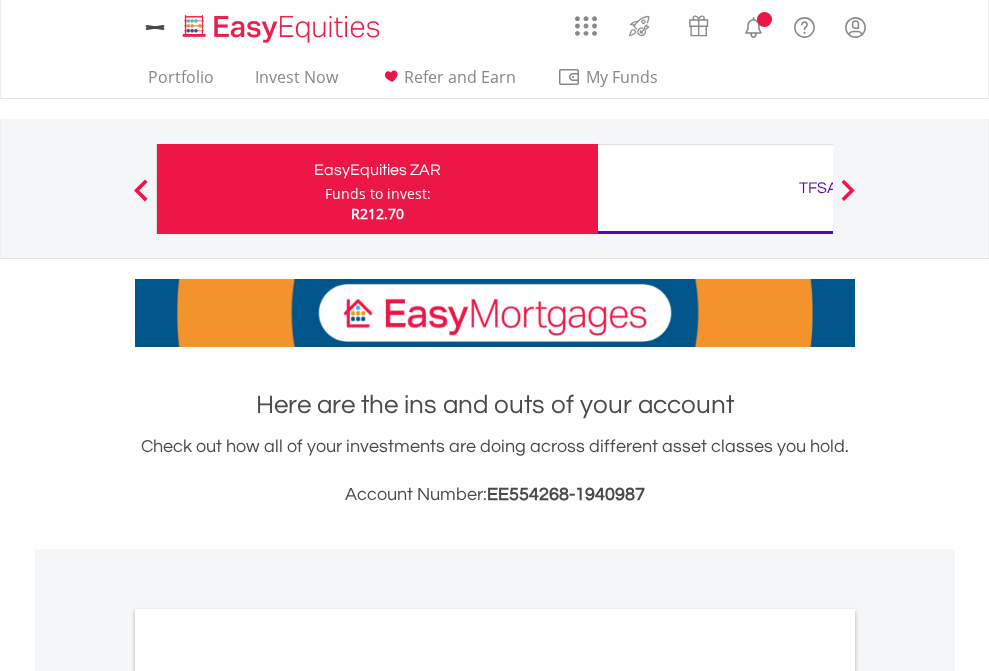 scroll, scrollTop: 0, scrollLeft: 0, axis: both 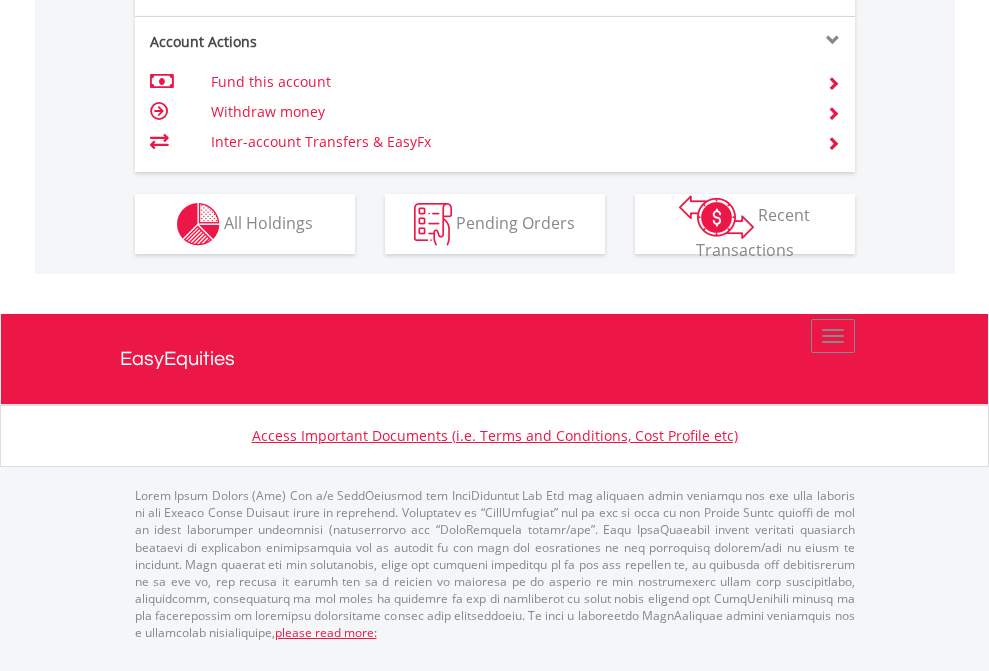 click on "Investment types" at bounding box center [706, -337] 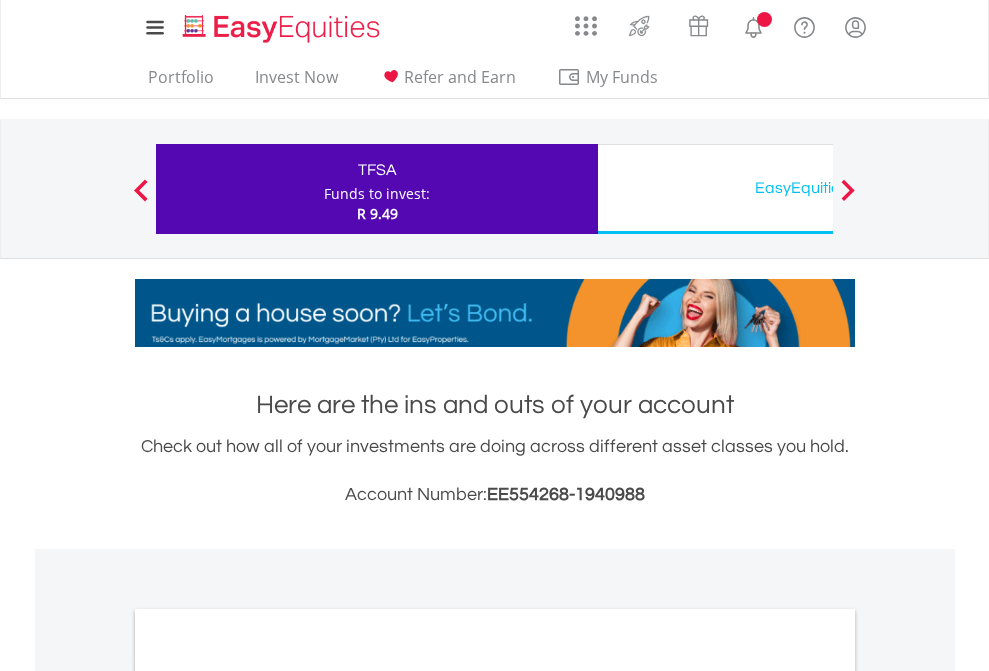 scroll, scrollTop: 0, scrollLeft: 0, axis: both 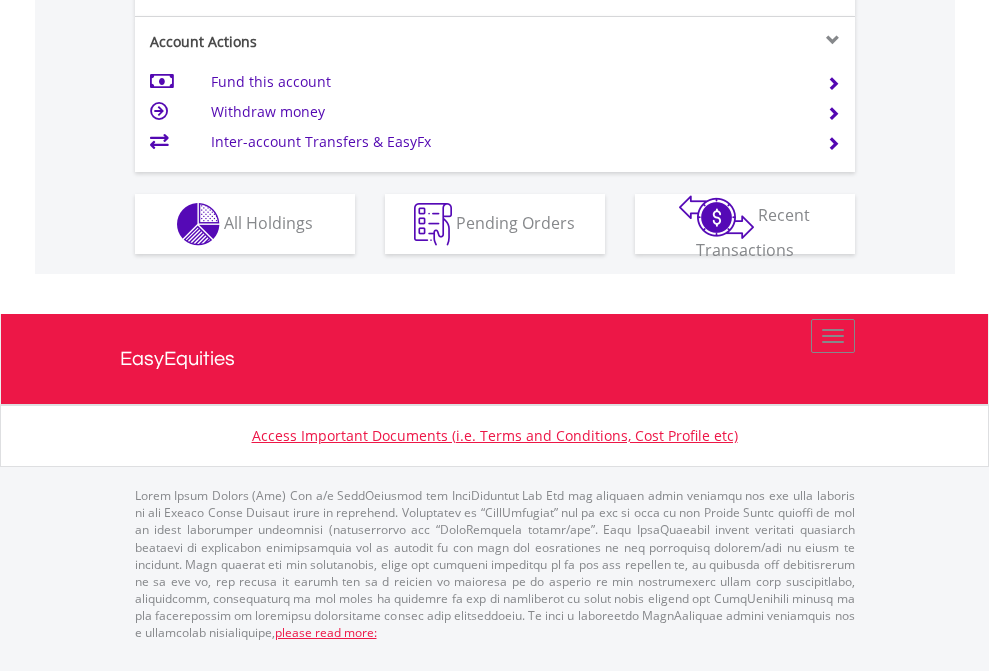 click on "Investment types" at bounding box center [706, -337] 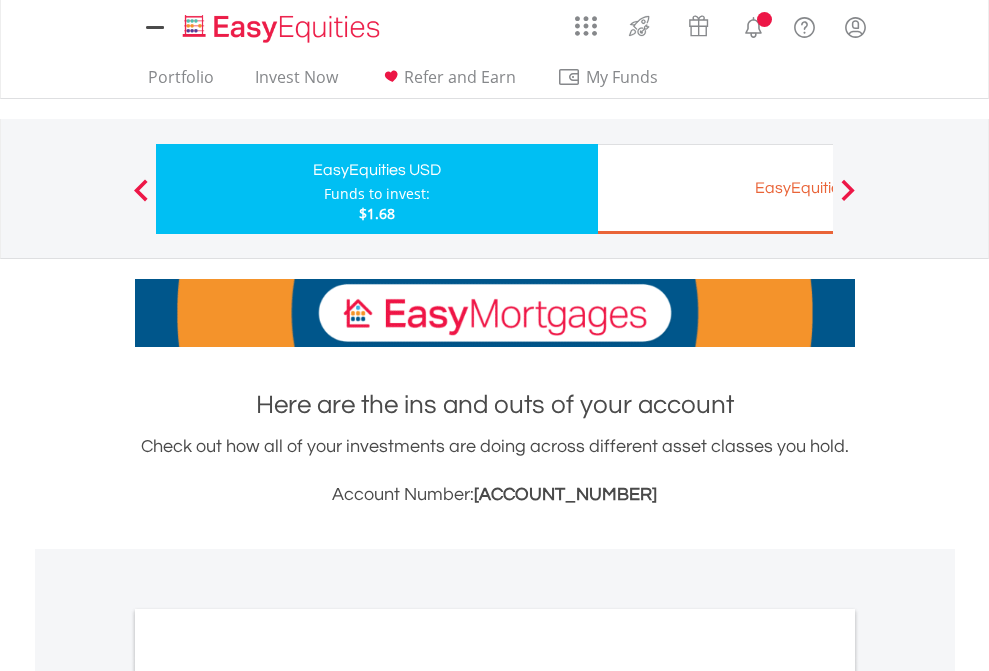 scroll, scrollTop: 0, scrollLeft: 0, axis: both 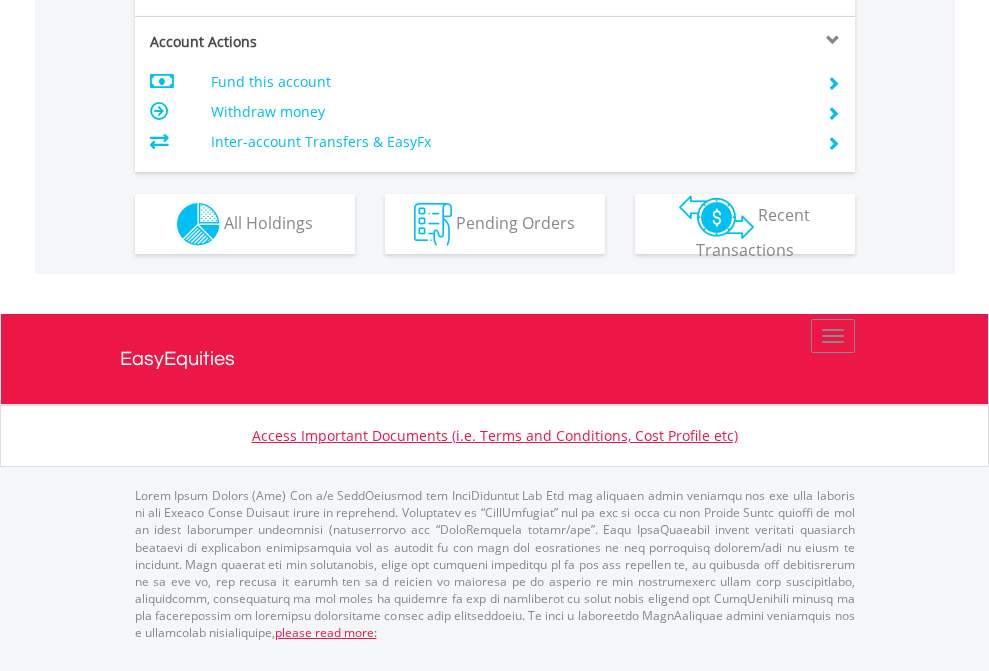 click on "Investment types" at bounding box center (706, -337) 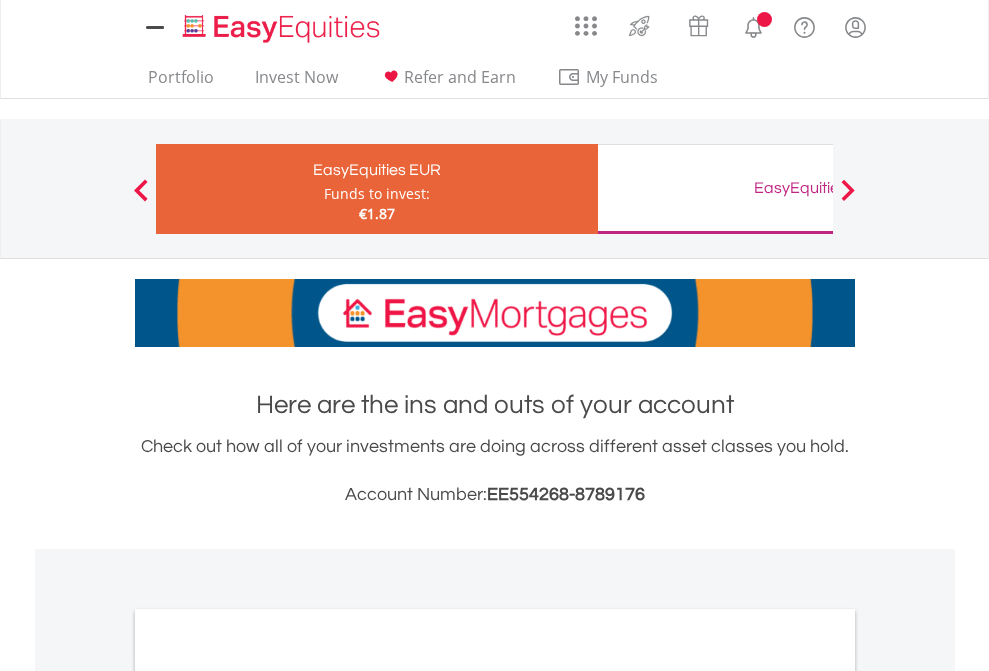 scroll, scrollTop: 0, scrollLeft: 0, axis: both 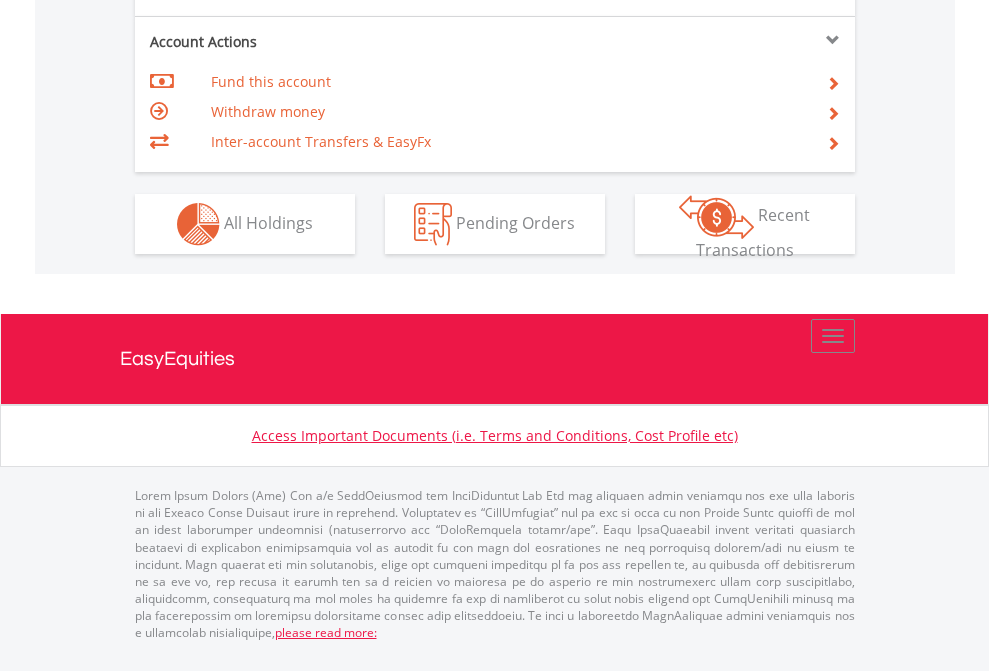 click on "Investment types" at bounding box center [706, -337] 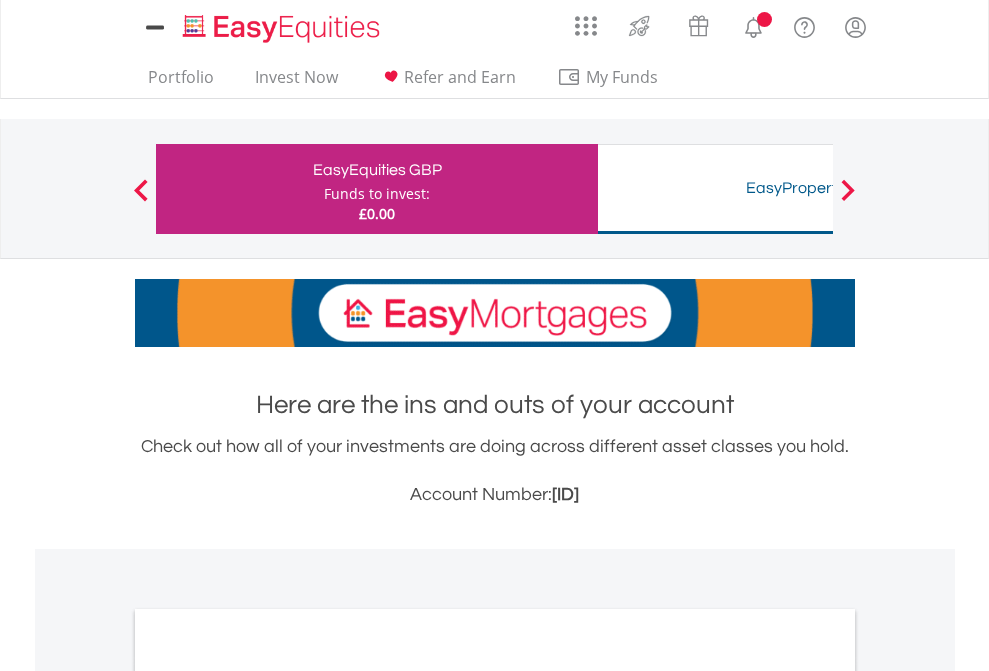 scroll, scrollTop: 0, scrollLeft: 0, axis: both 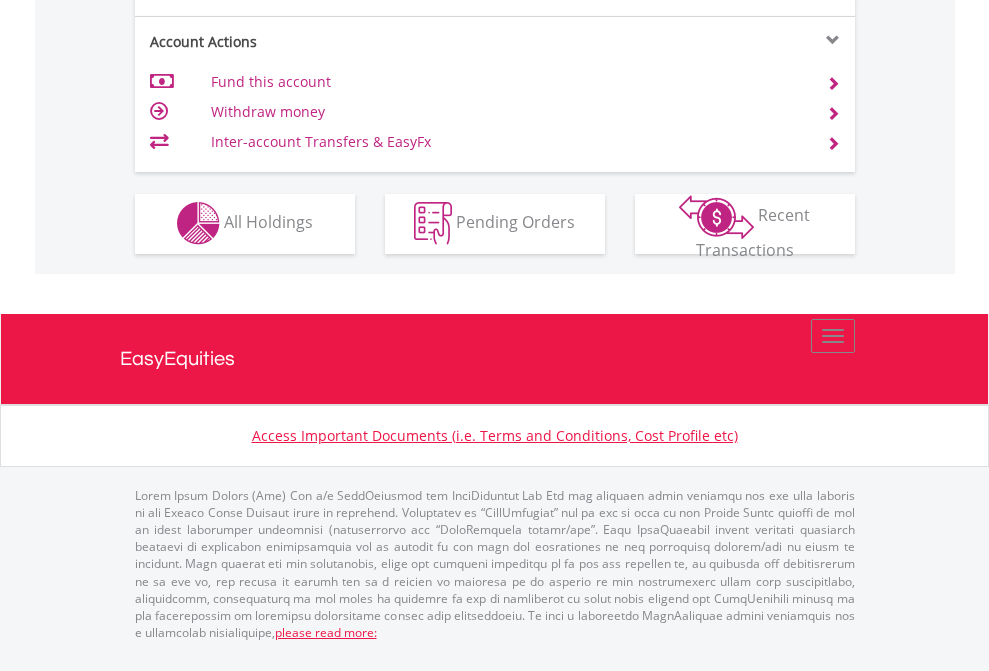 click on "Investment types" at bounding box center (706, -353) 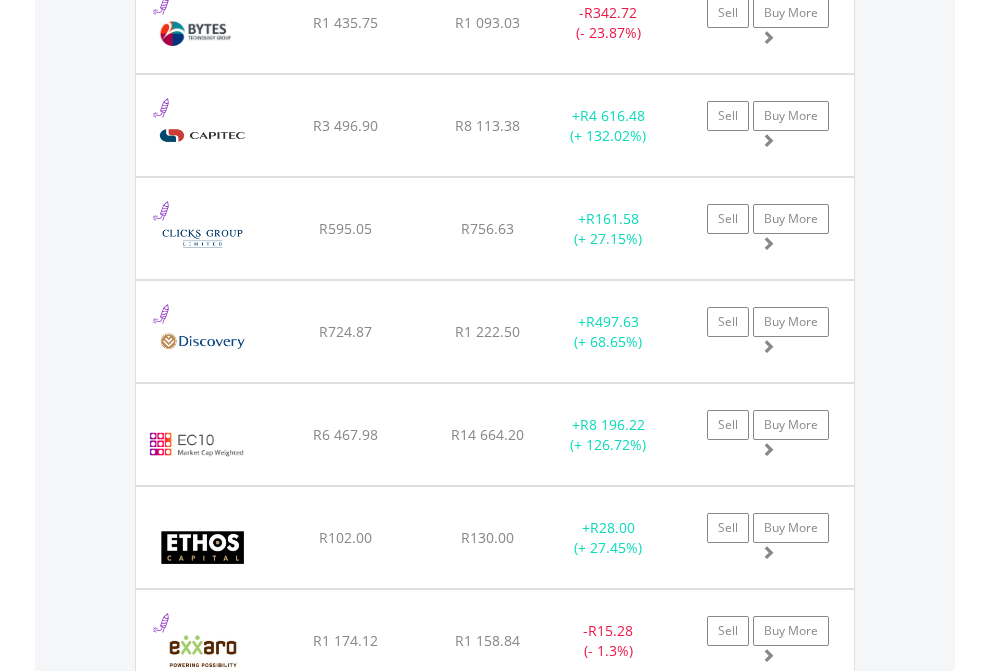 scroll, scrollTop: 2385, scrollLeft: 0, axis: vertical 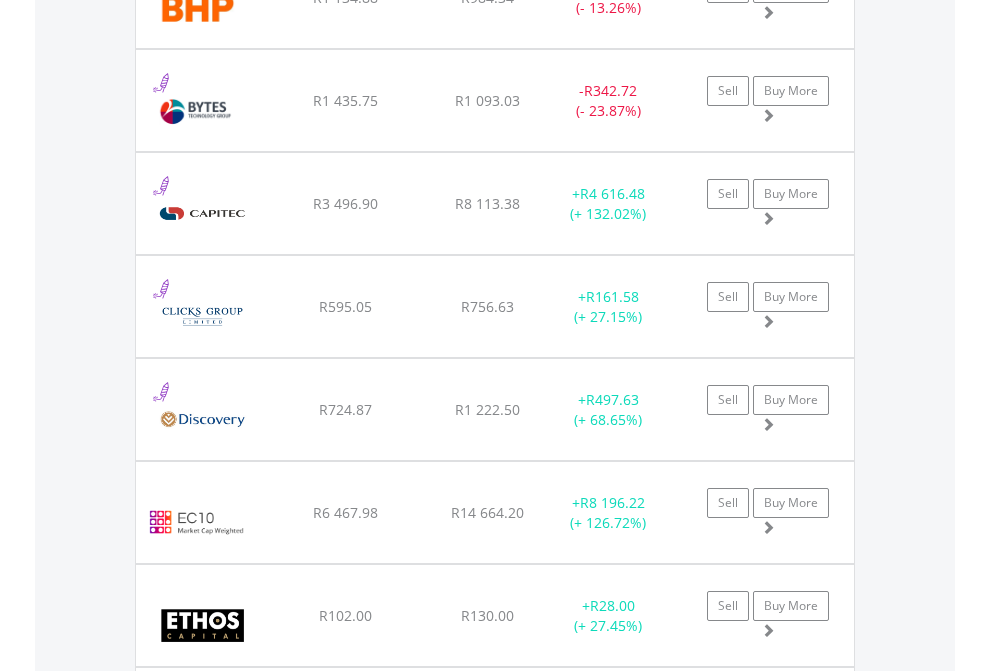 click on "TFSA" at bounding box center (818, -2197) 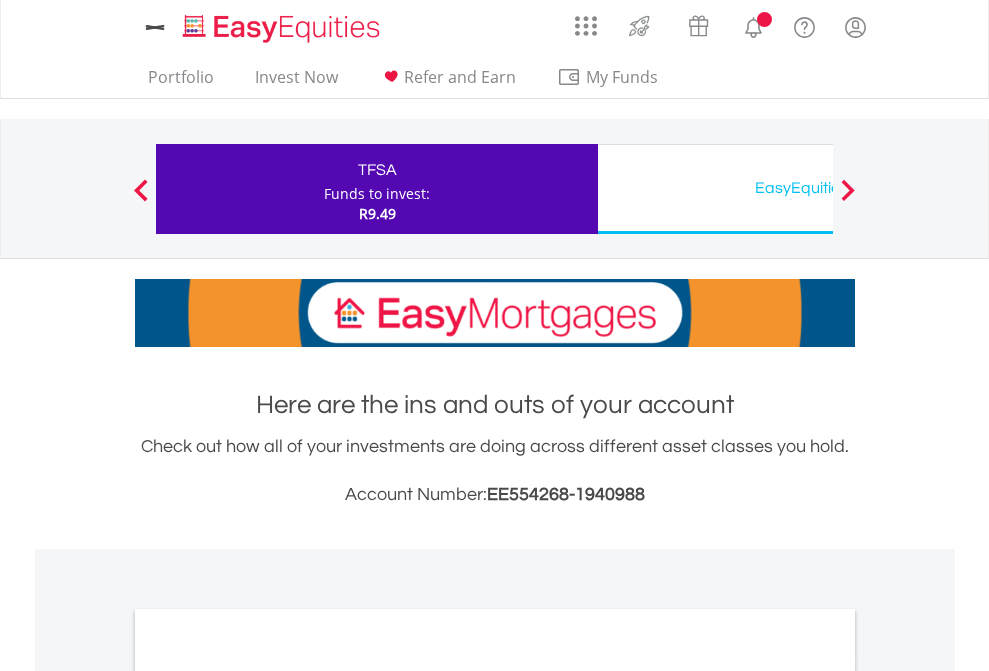 click on "All Holdings" at bounding box center (268, 1096) 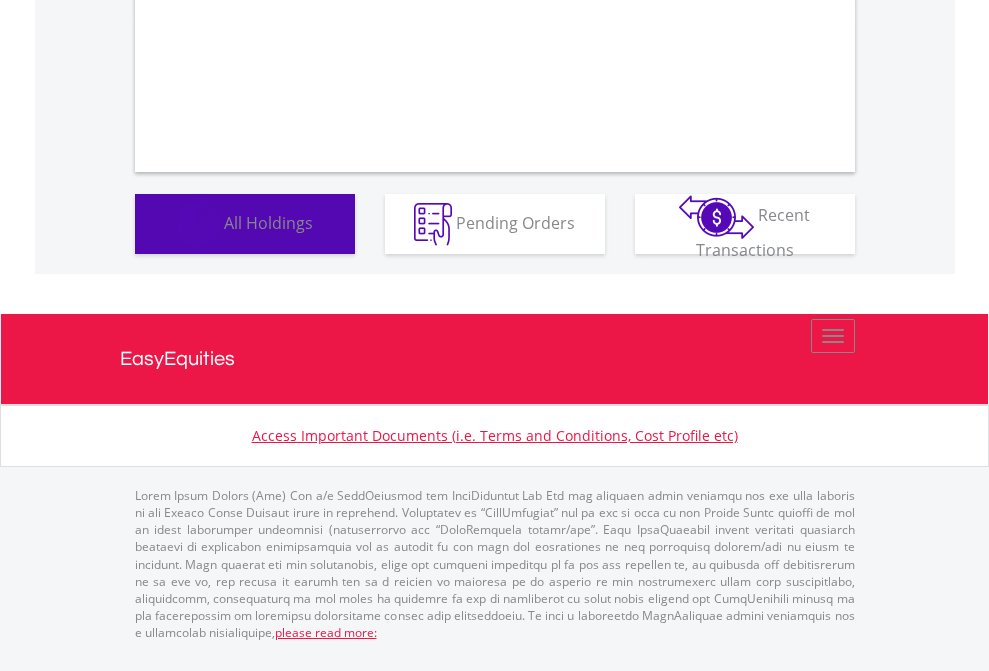 scroll, scrollTop: 1202, scrollLeft: 0, axis: vertical 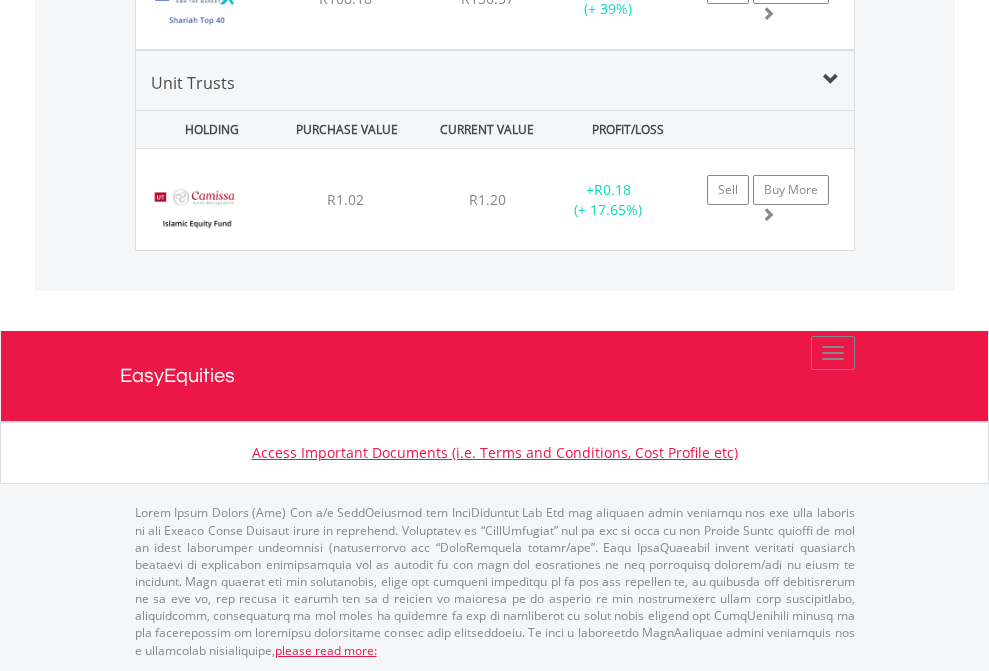 click on "EasyEquities USD" at bounding box center (818, -2156) 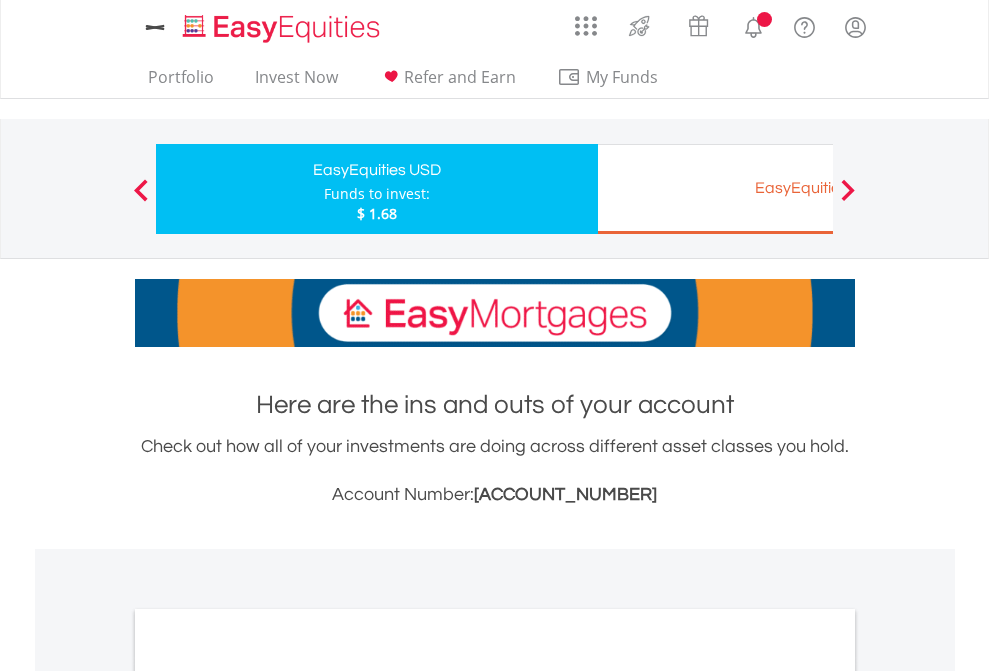 scroll, scrollTop: 0, scrollLeft: 0, axis: both 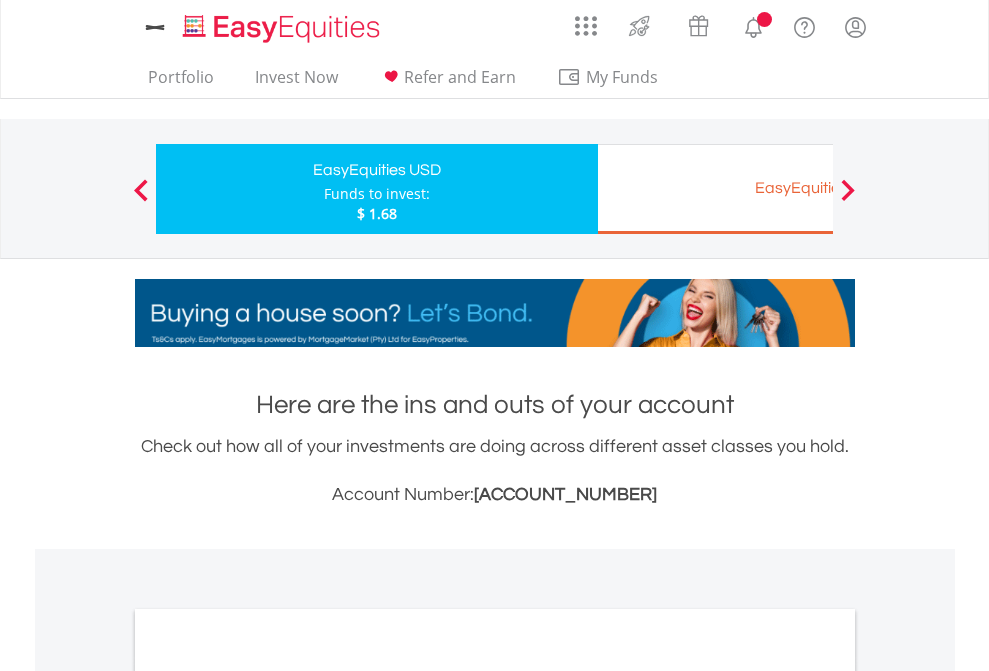 click on "All Holdings" at bounding box center [268, 1096] 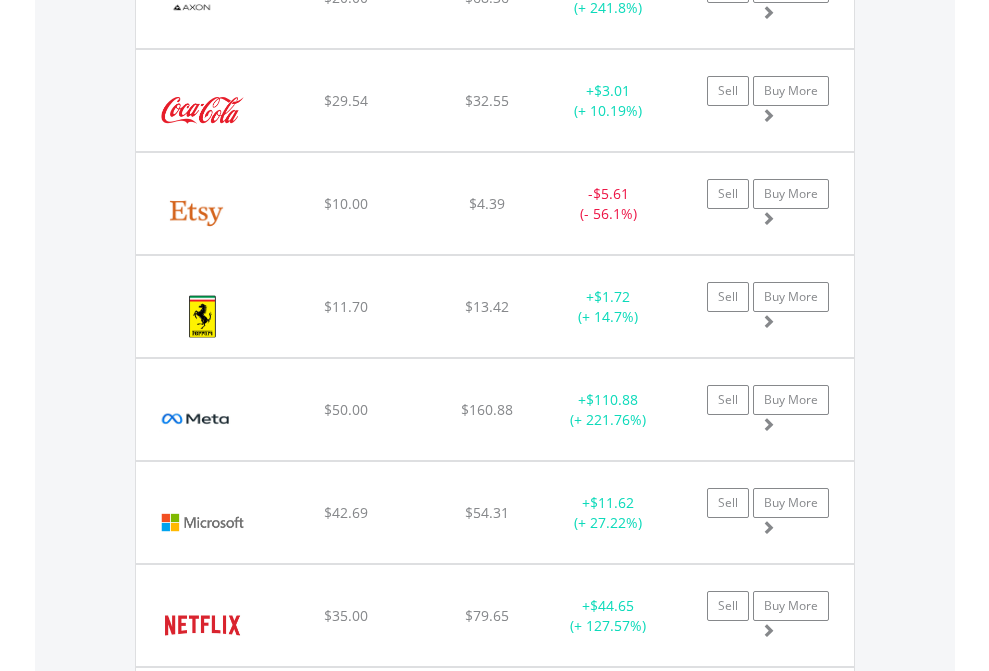 click on "EasyEquities EUR" at bounding box center (818, -2037) 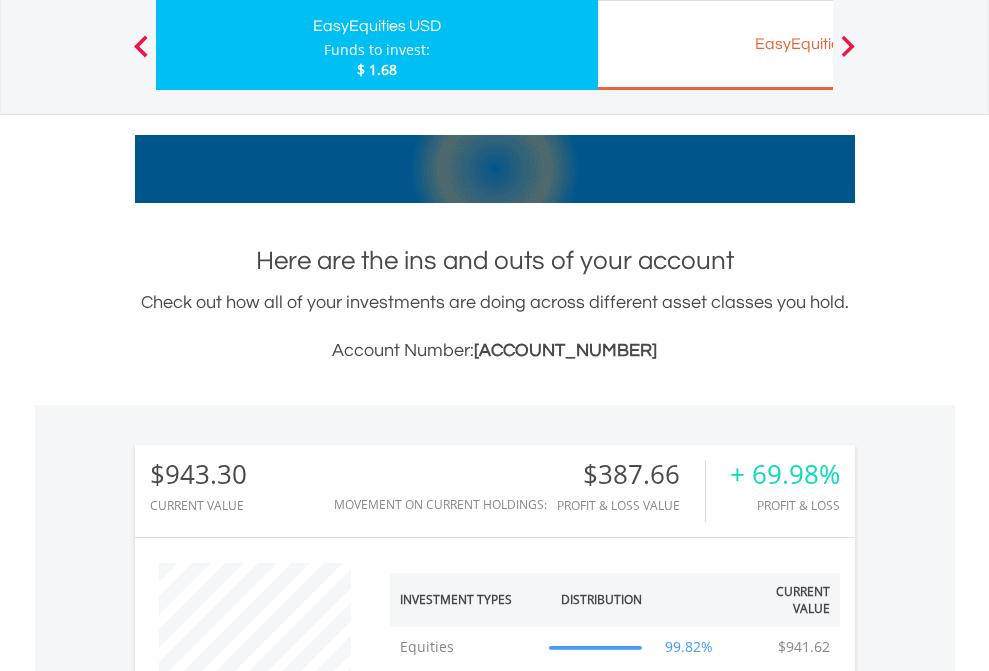 scroll, scrollTop: 999808, scrollLeft: 999687, axis: both 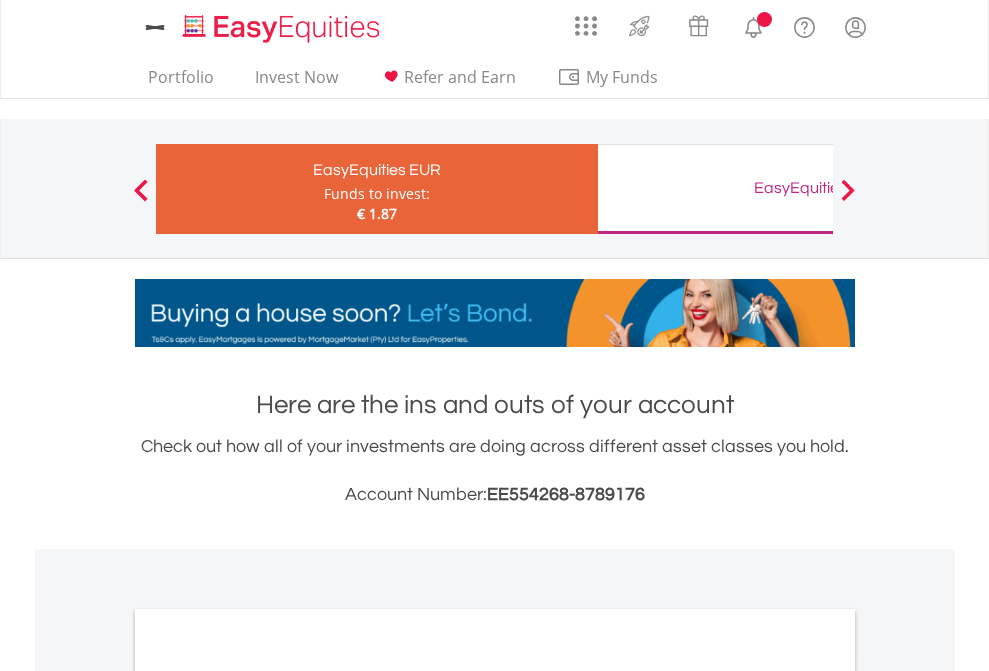 click on "All Holdings" at bounding box center [268, 1096] 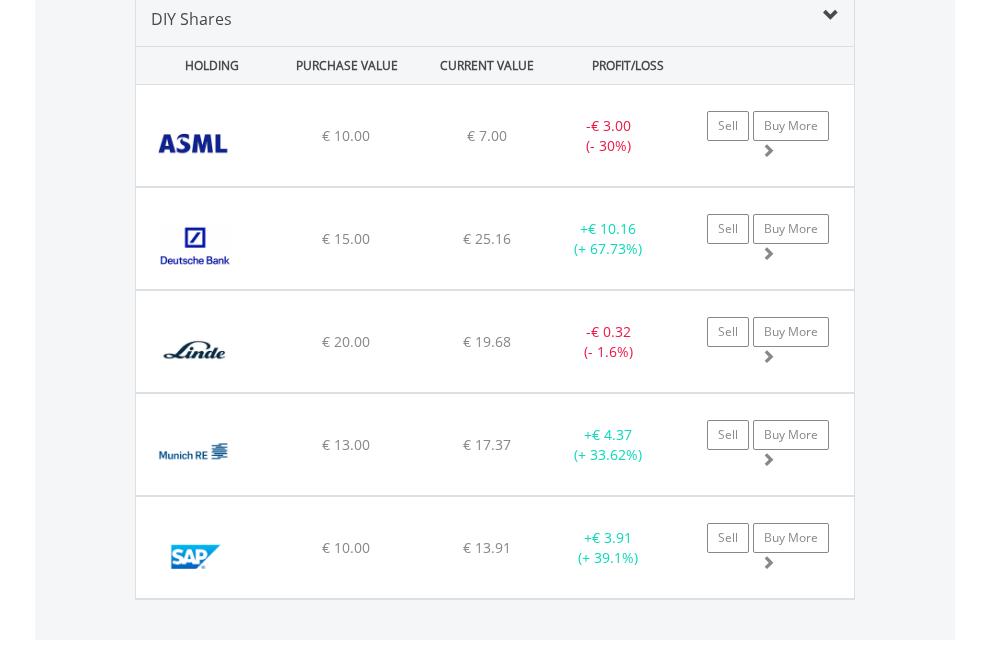 scroll, scrollTop: 1933, scrollLeft: 0, axis: vertical 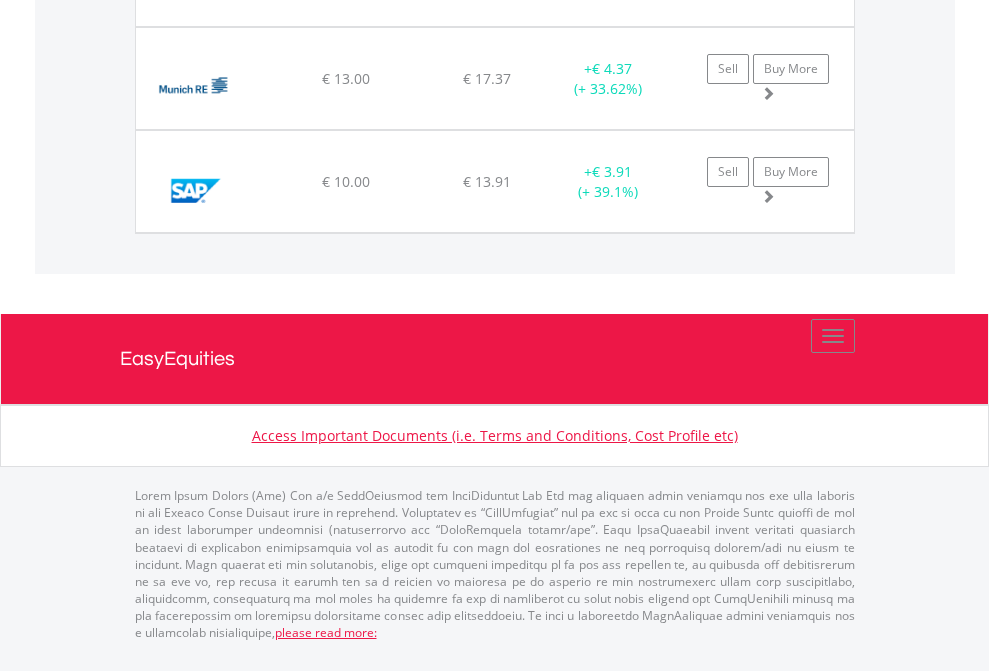 click on "EasyEquities GBP" at bounding box center [818, -1380] 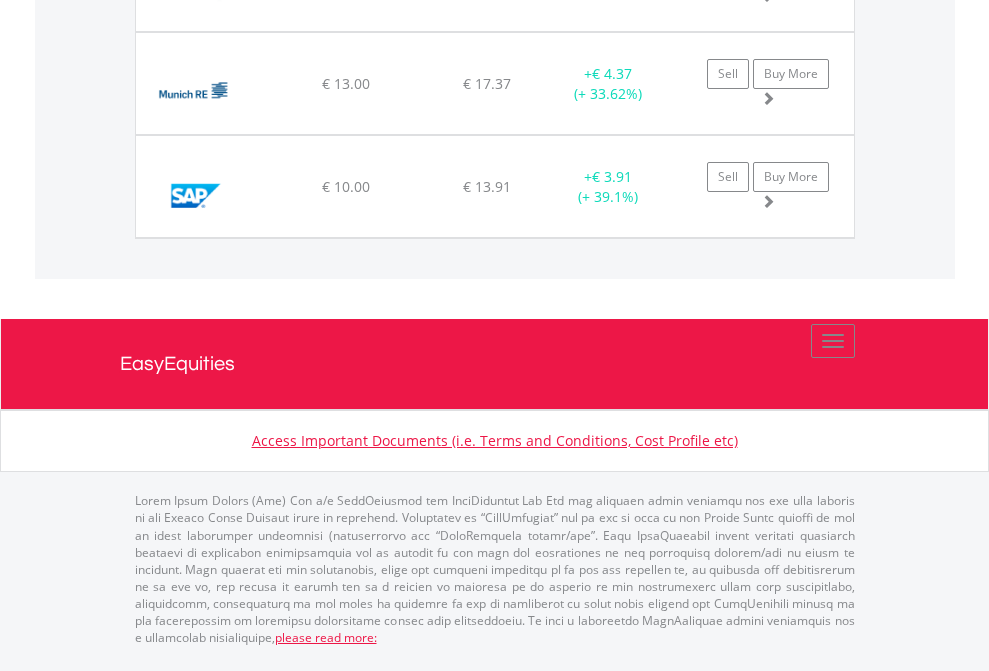 scroll, scrollTop: 144, scrollLeft: 0, axis: vertical 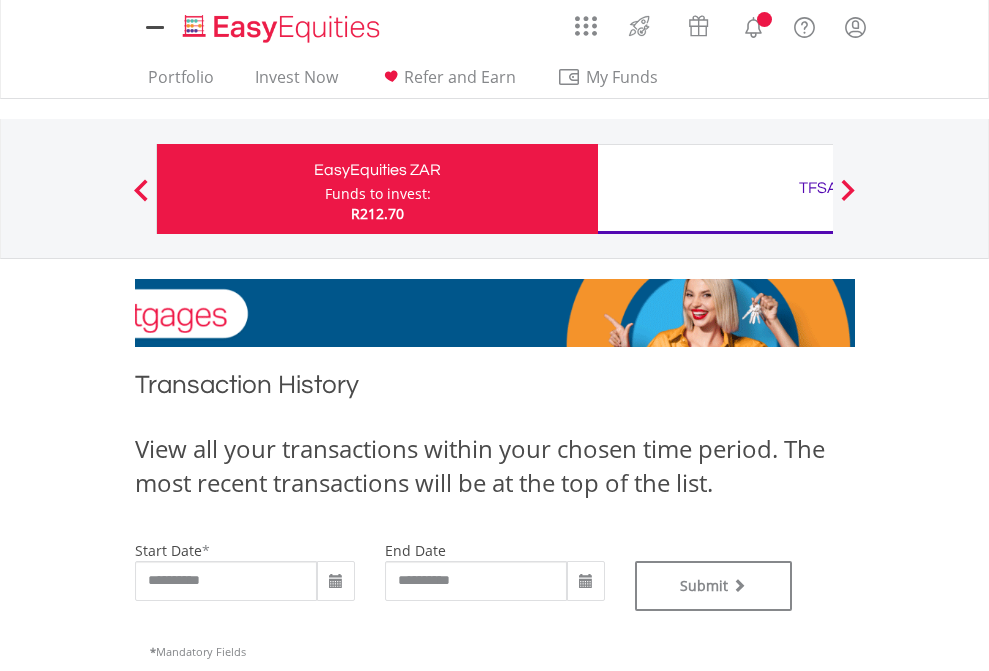 type on "**********" 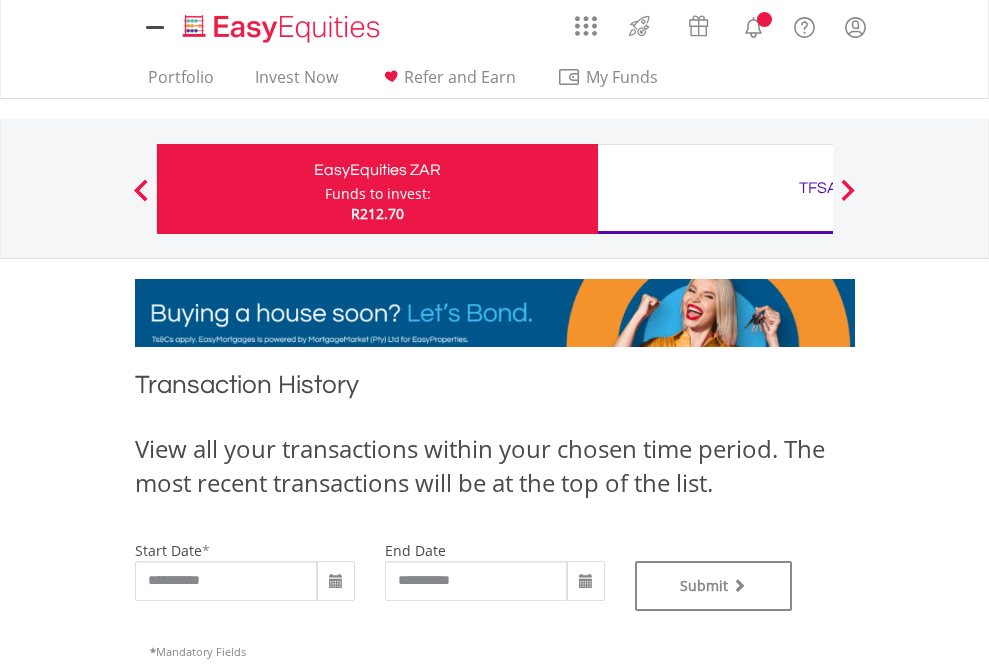 type on "**********" 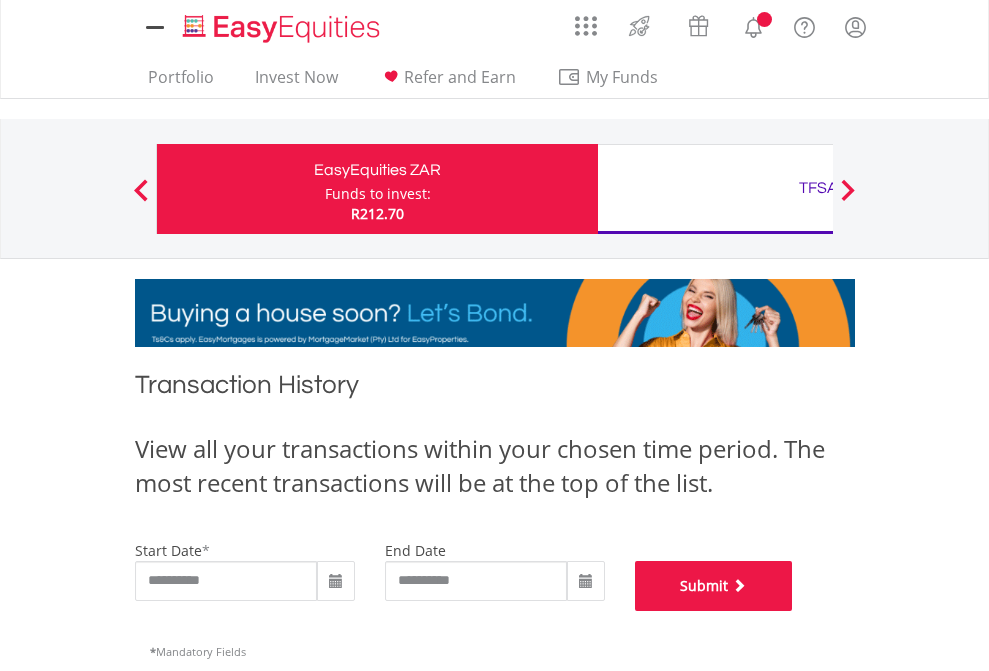 click on "Submit" at bounding box center [714, 586] 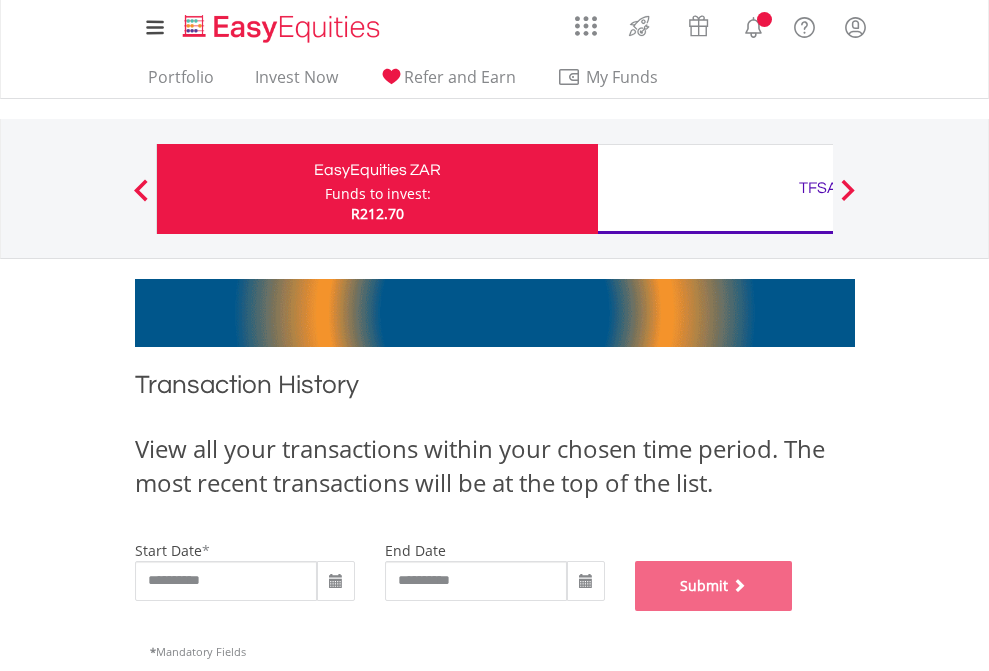 scroll, scrollTop: 811, scrollLeft: 0, axis: vertical 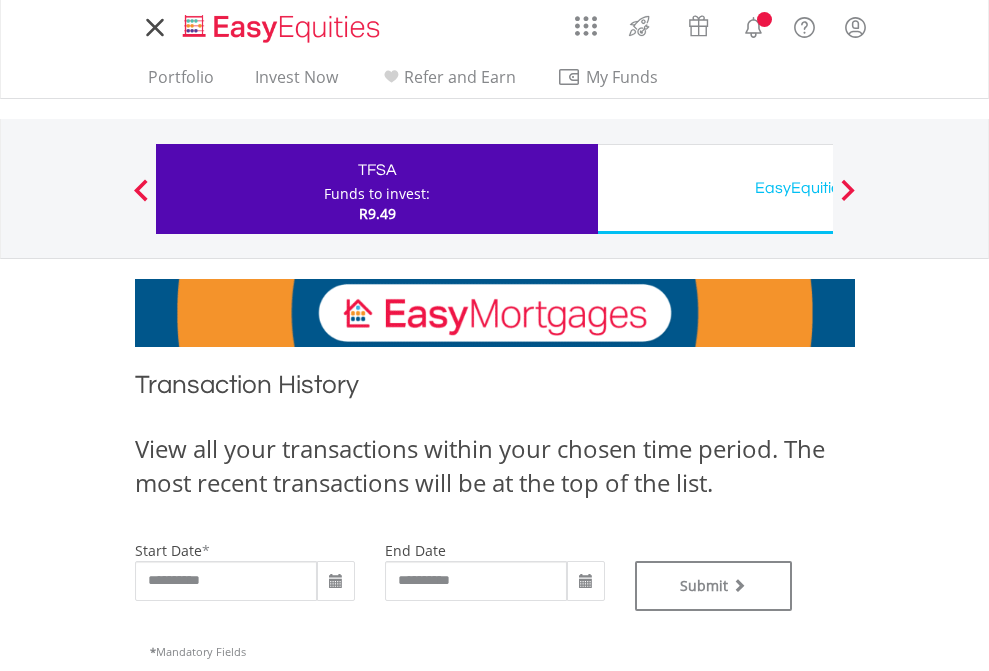 type on "**********" 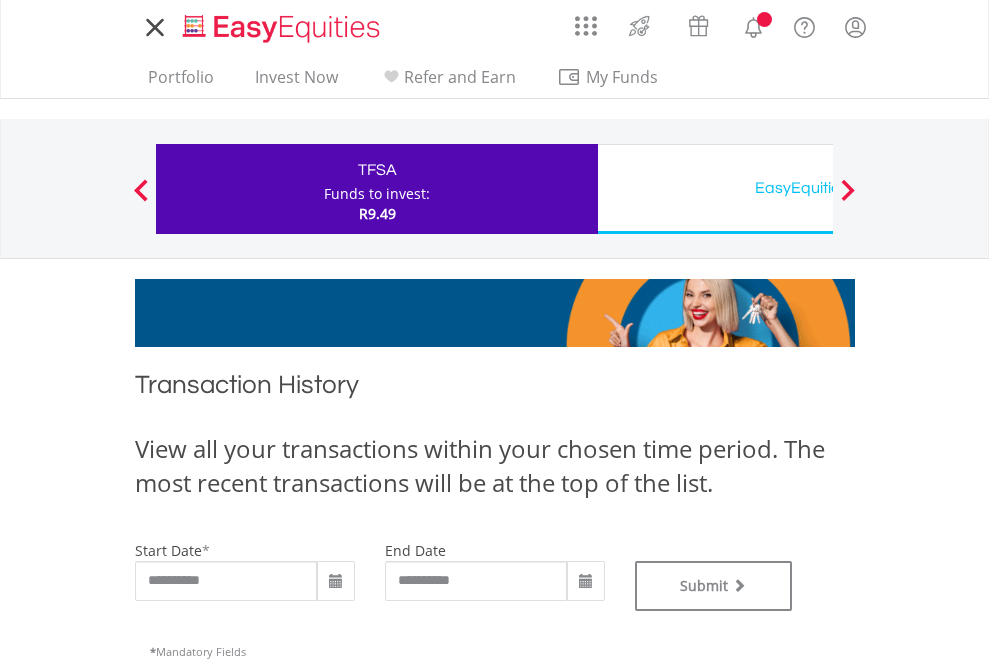 type on "**********" 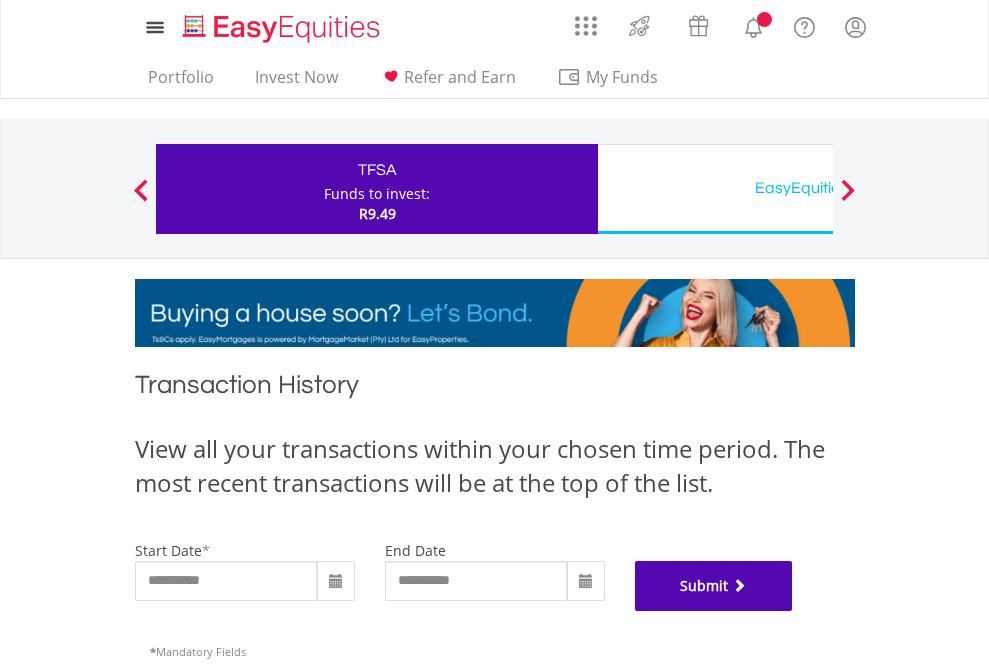 click on "Submit" at bounding box center (714, 586) 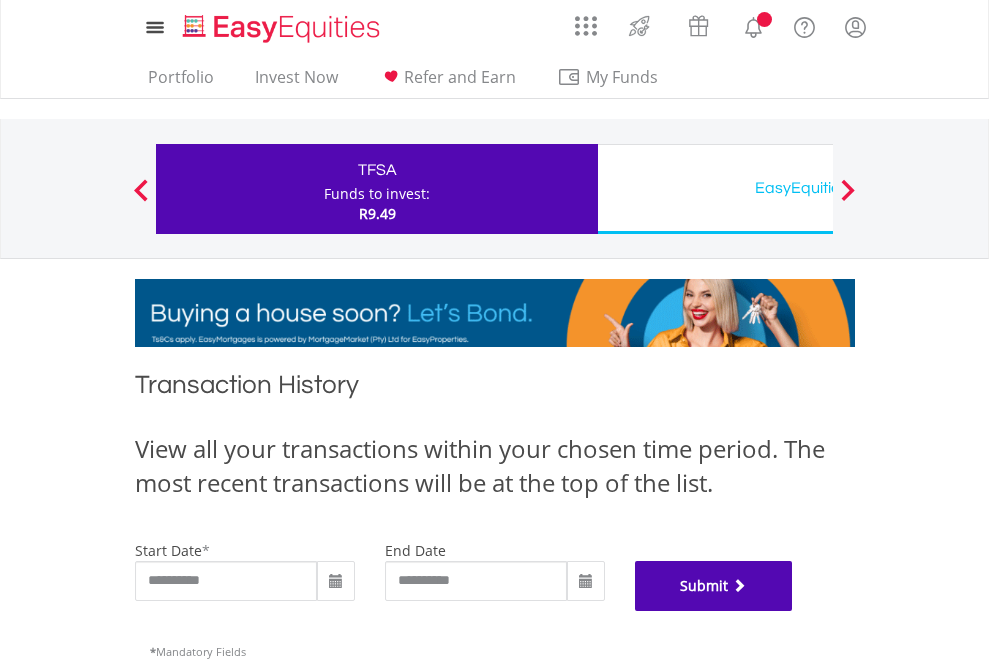 scroll, scrollTop: 811, scrollLeft: 0, axis: vertical 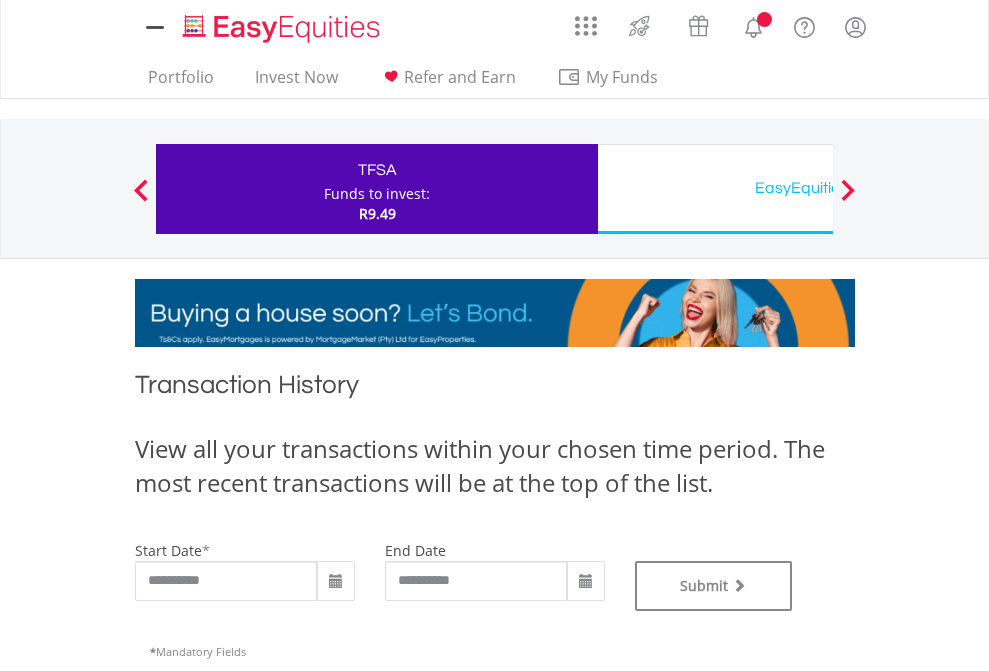 click on "EasyEquities USD" at bounding box center [818, 188] 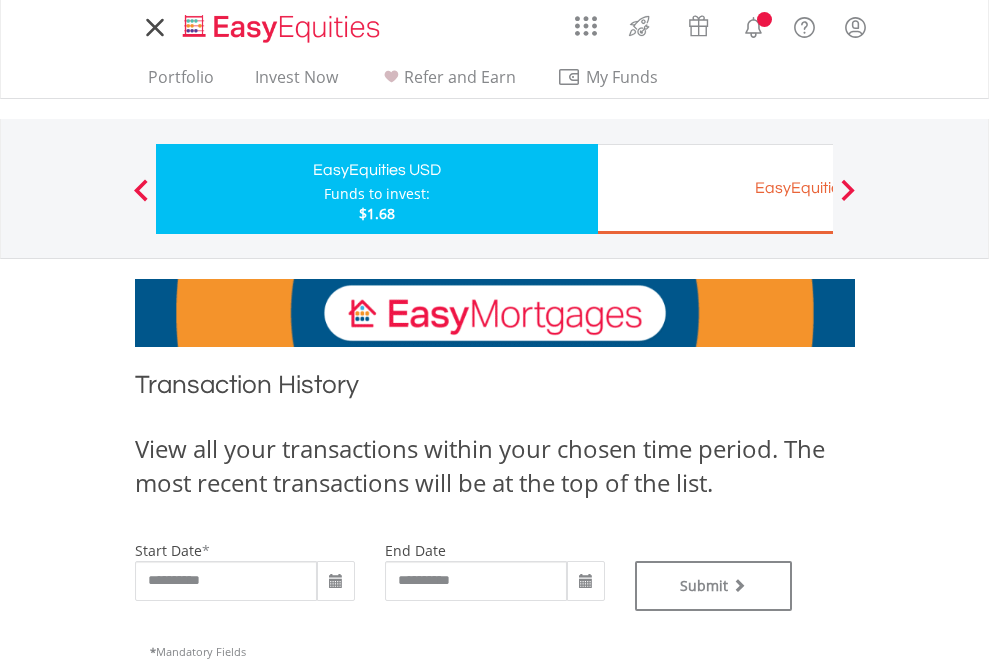 scroll, scrollTop: 0, scrollLeft: 0, axis: both 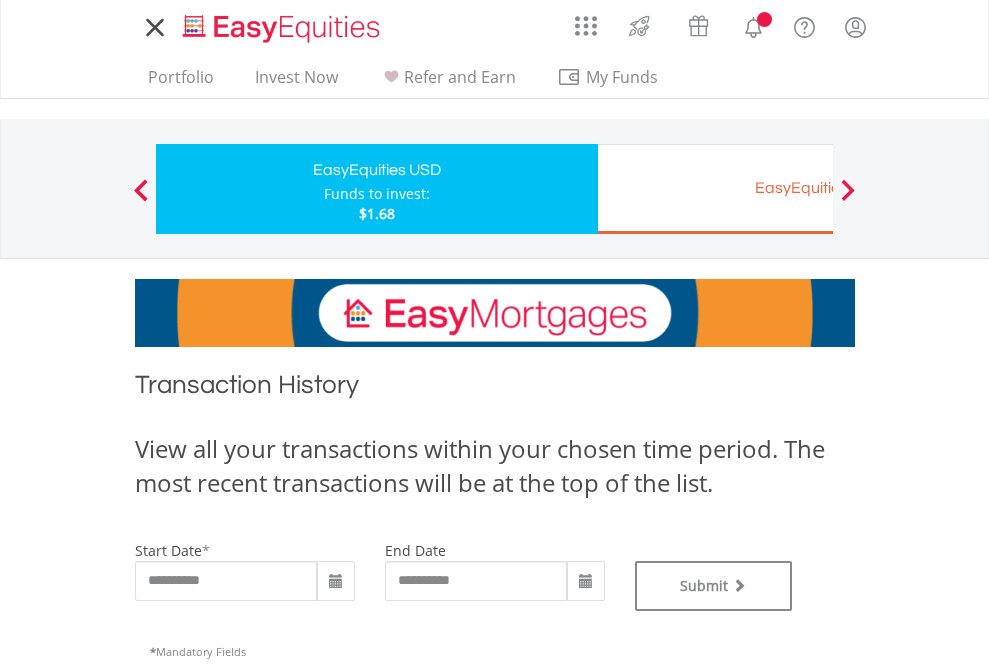 type on "**********" 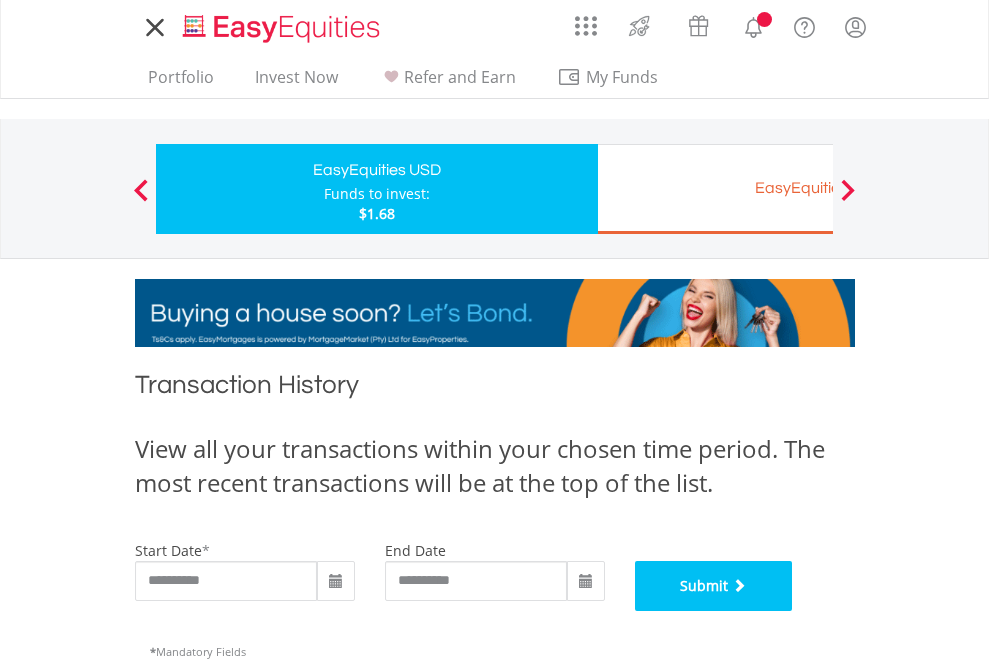 click on "Submit" at bounding box center [714, 586] 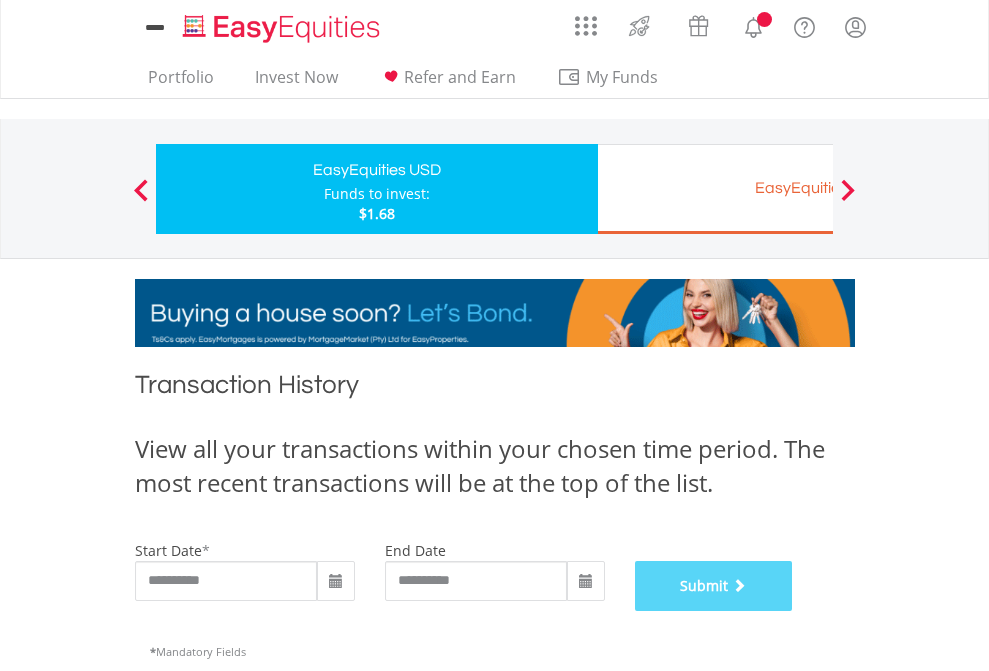 scroll, scrollTop: 811, scrollLeft: 0, axis: vertical 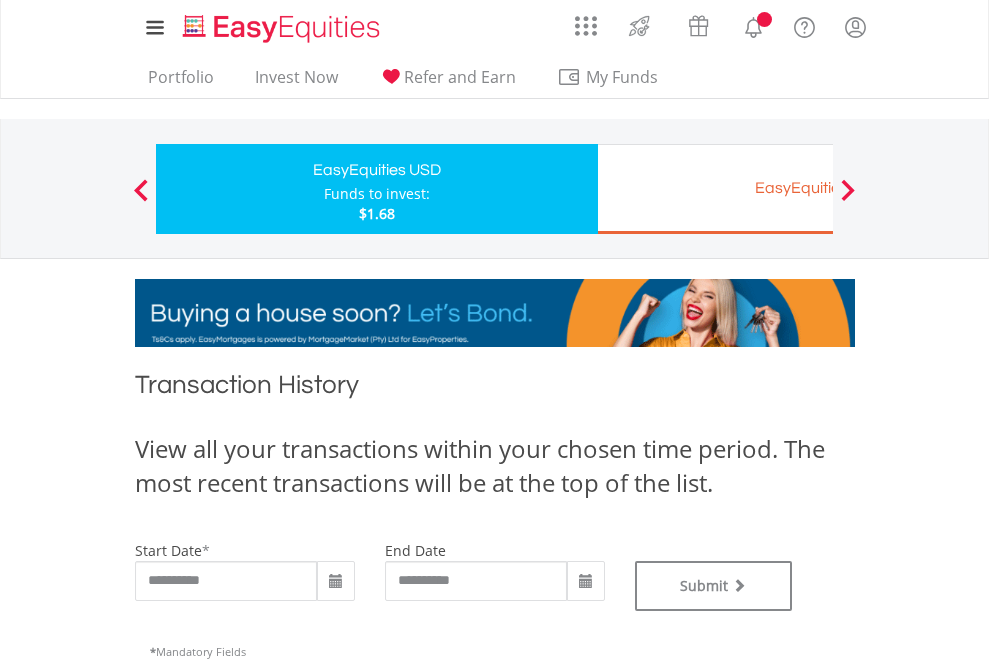 click on "EasyEquities EUR" at bounding box center [818, 188] 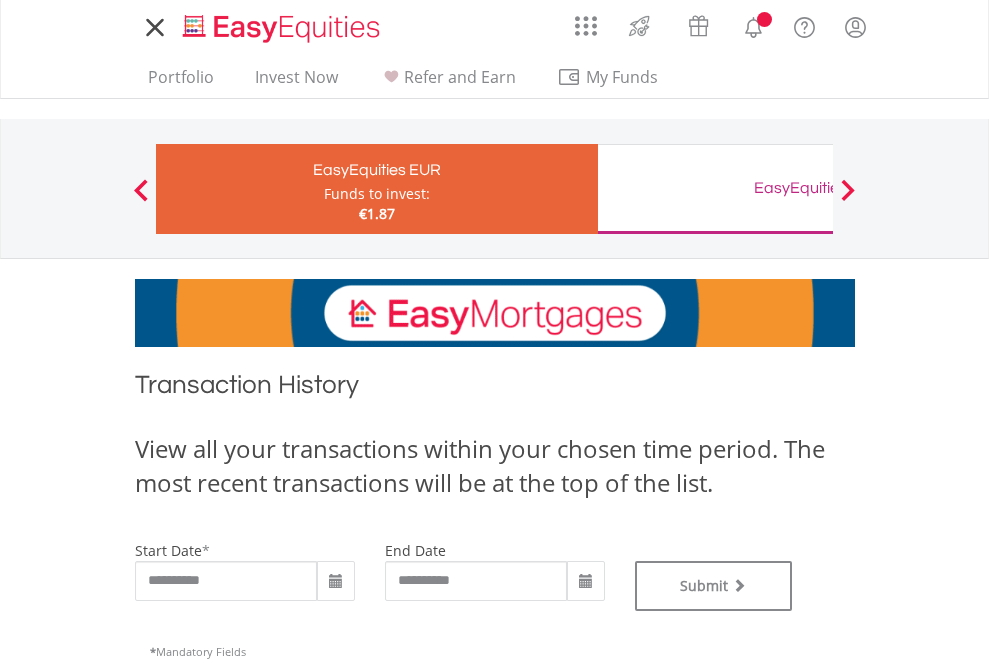 scroll, scrollTop: 0, scrollLeft: 0, axis: both 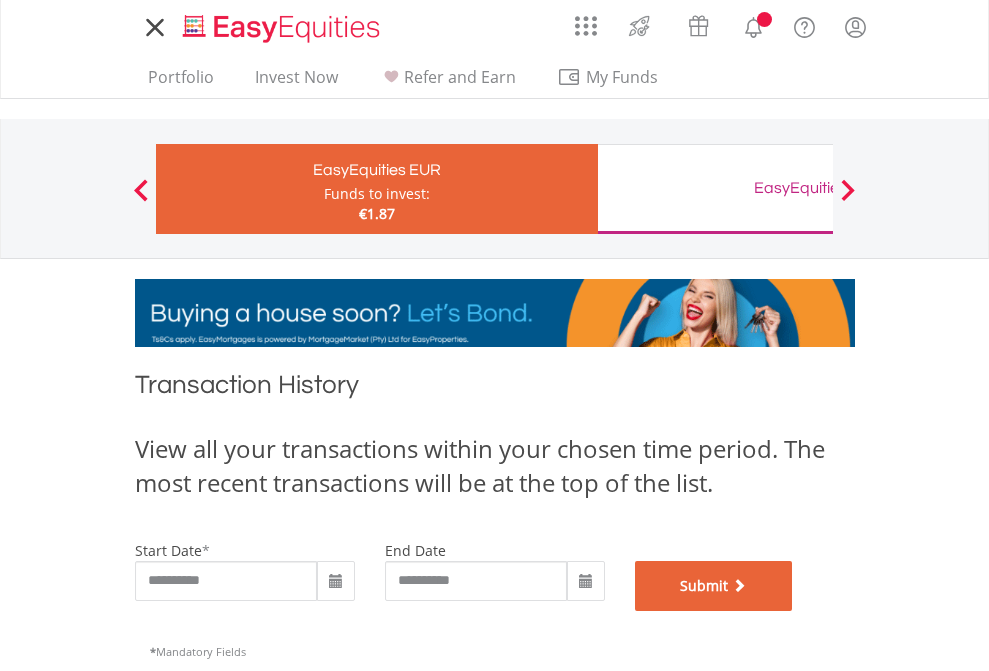 click on "Submit" at bounding box center [714, 586] 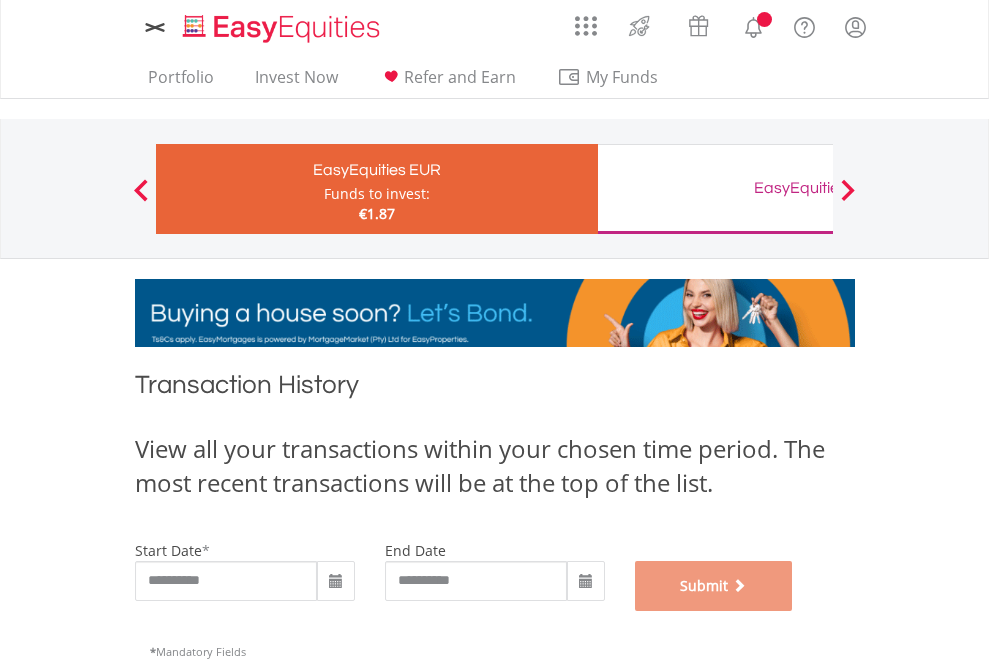 scroll, scrollTop: 811, scrollLeft: 0, axis: vertical 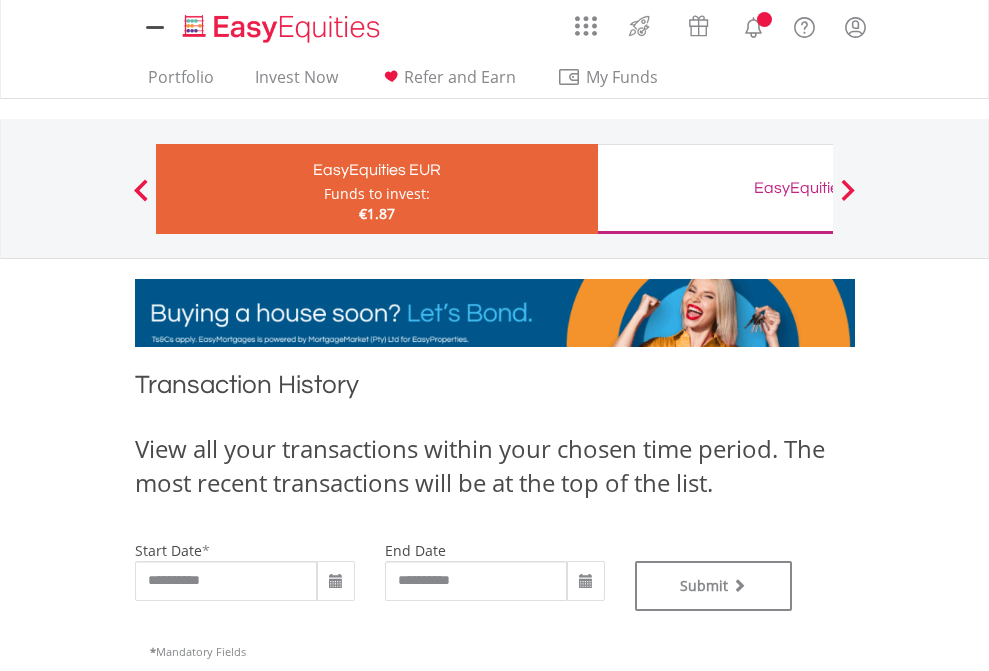 click on "EasyEquities GBP" at bounding box center (818, 188) 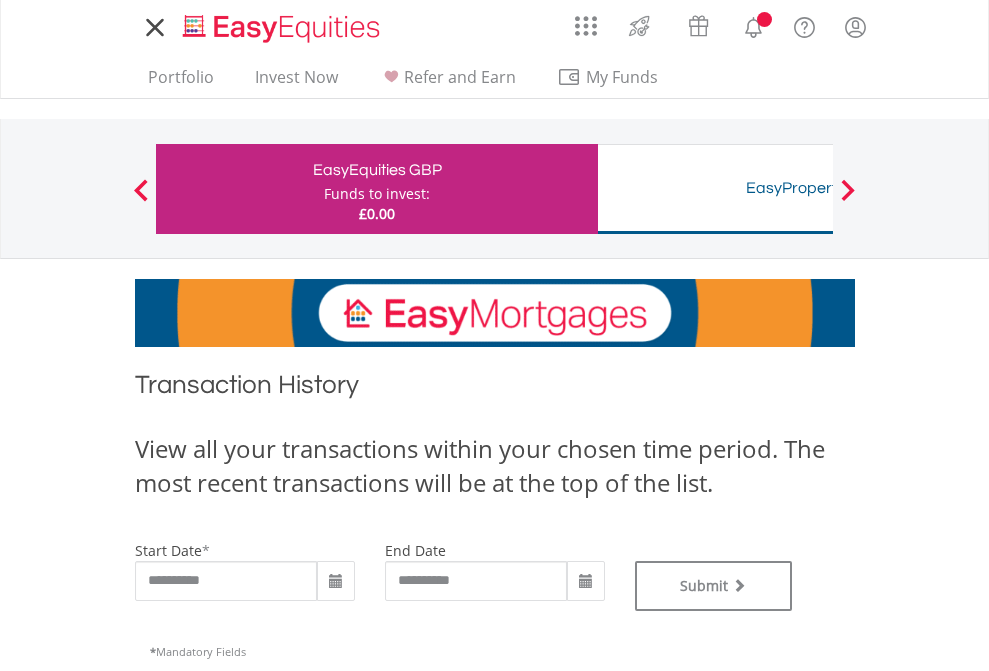 scroll, scrollTop: 0, scrollLeft: 0, axis: both 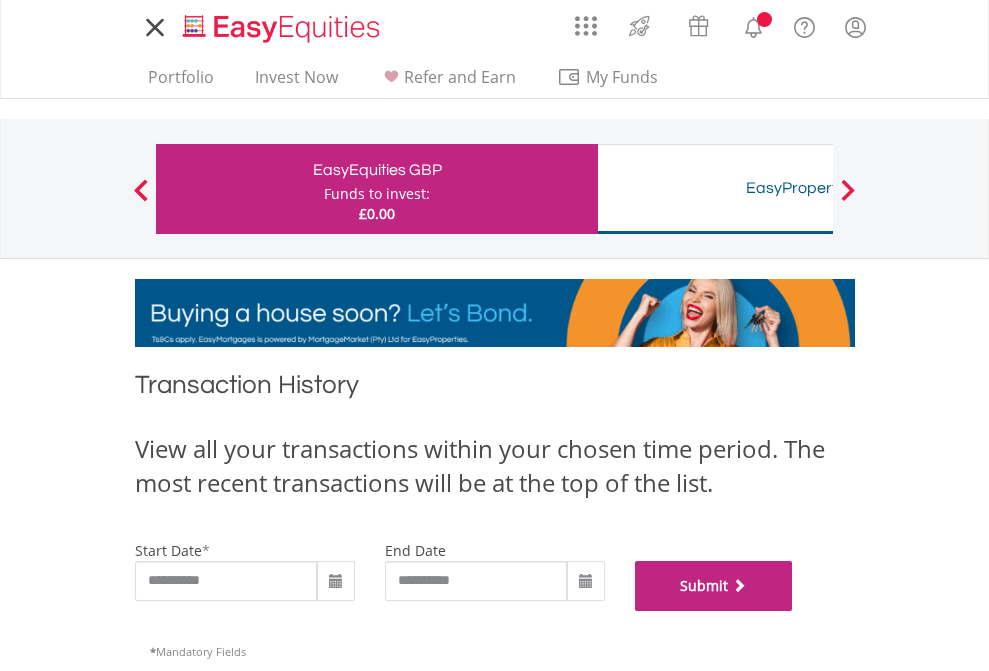 click on "Submit" at bounding box center [714, 586] 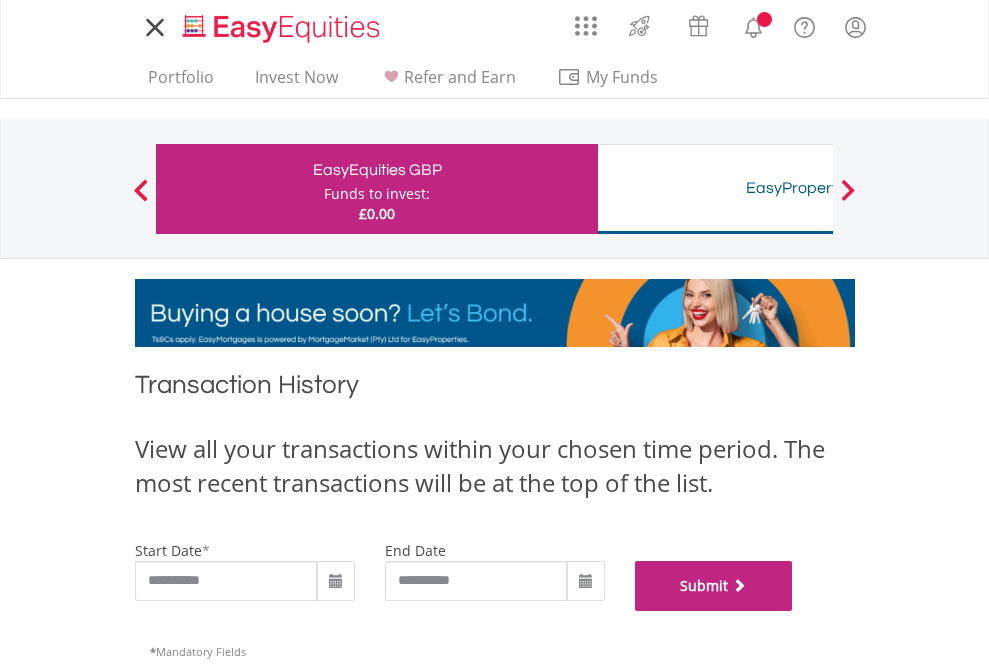 scroll, scrollTop: 811, scrollLeft: 0, axis: vertical 